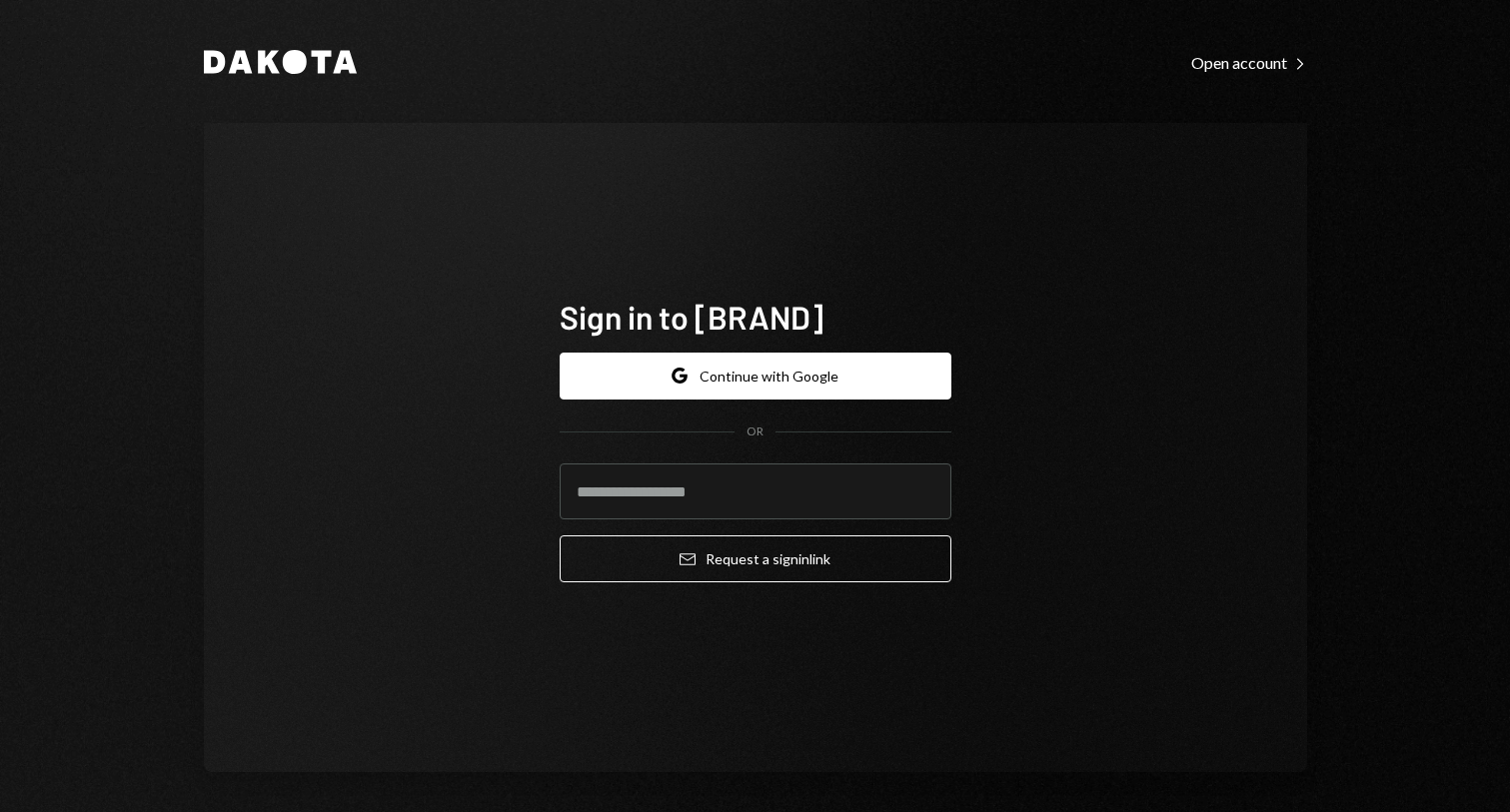 scroll, scrollTop: 0, scrollLeft: 0, axis: both 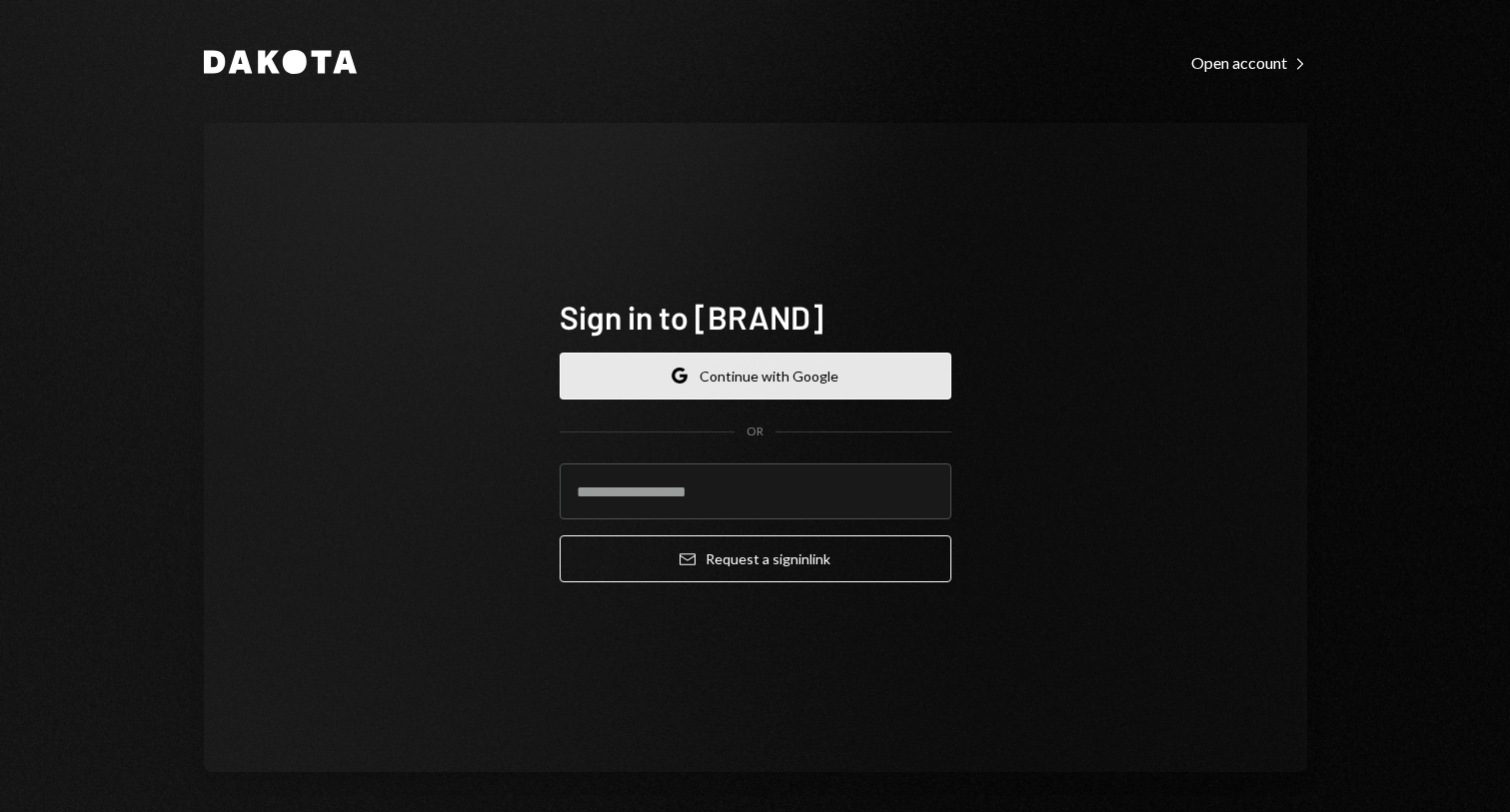 click on "Google Continue with Google" at bounding box center (755, 376) 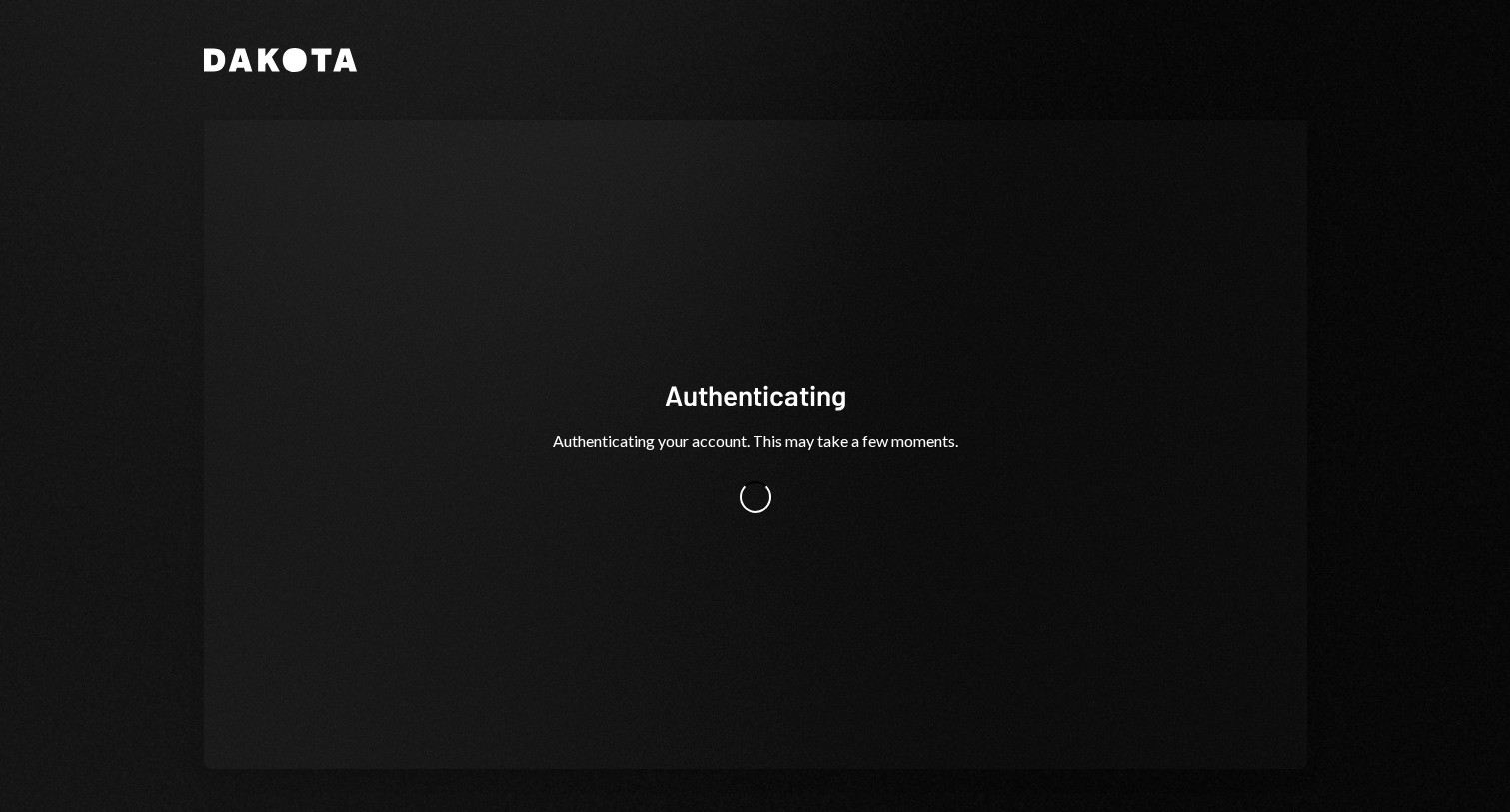 scroll, scrollTop: 0, scrollLeft: 0, axis: both 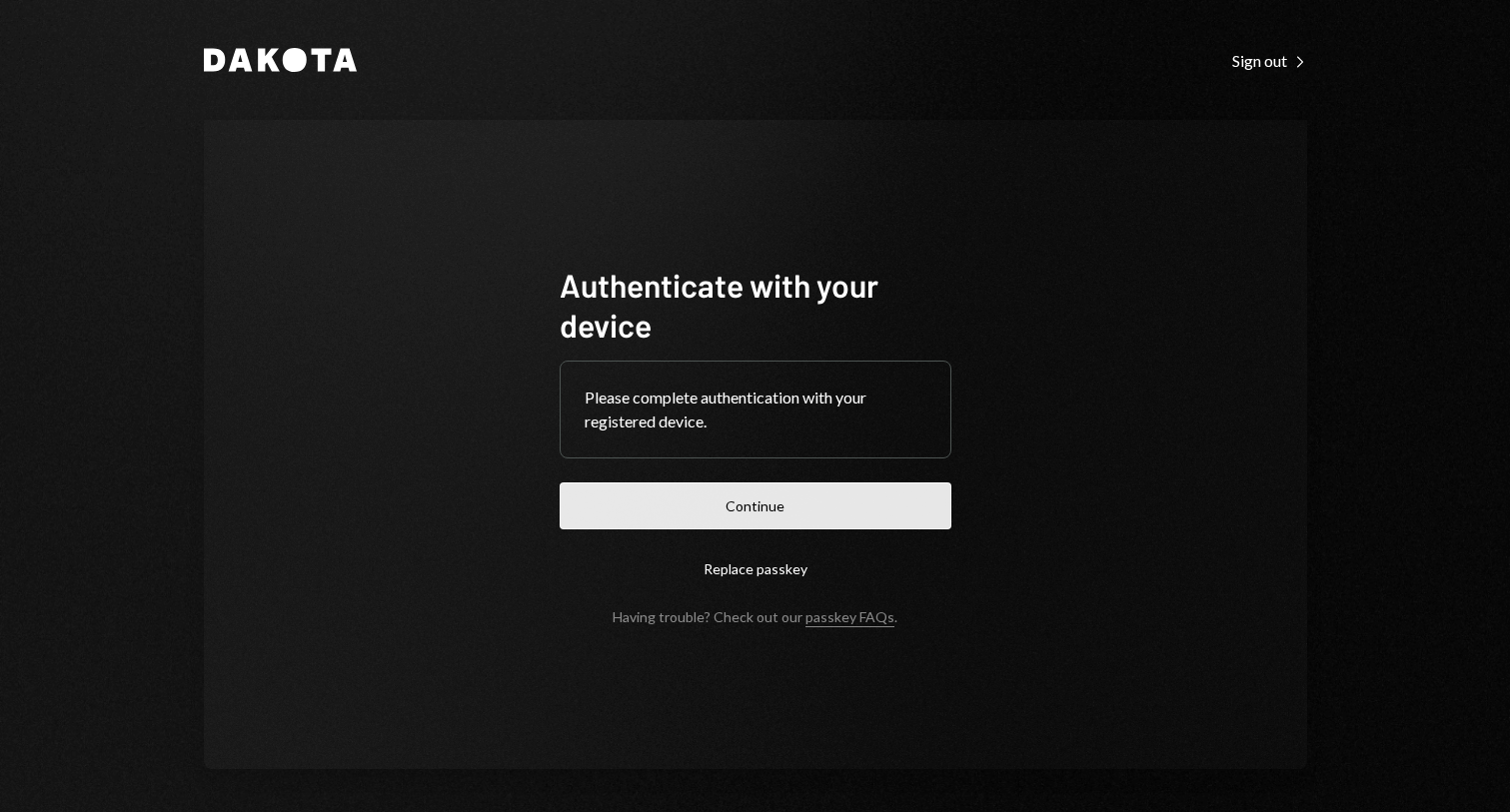click on "Continue" at bounding box center (755, 505) 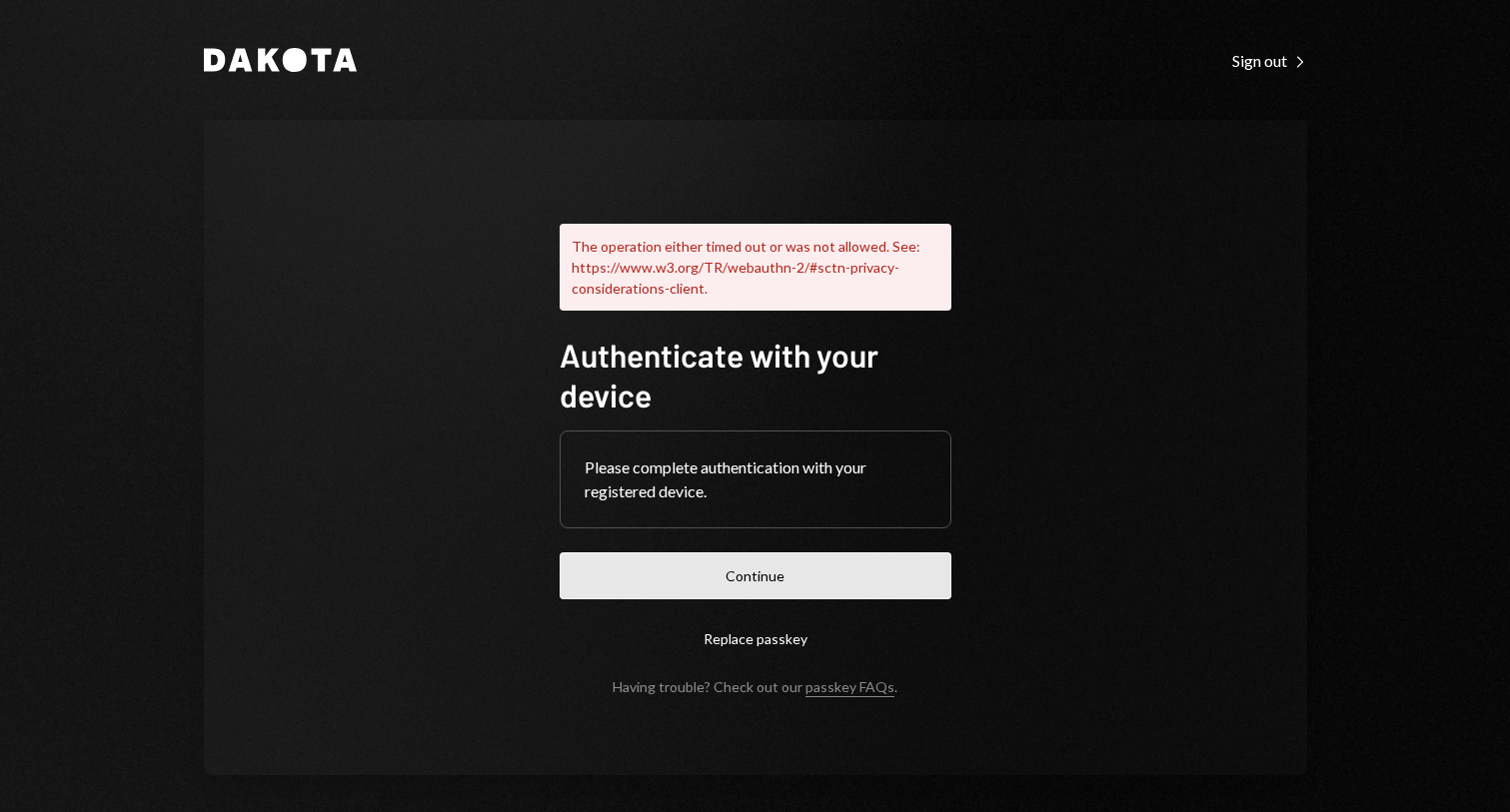 click on "Continue" at bounding box center [755, 575] 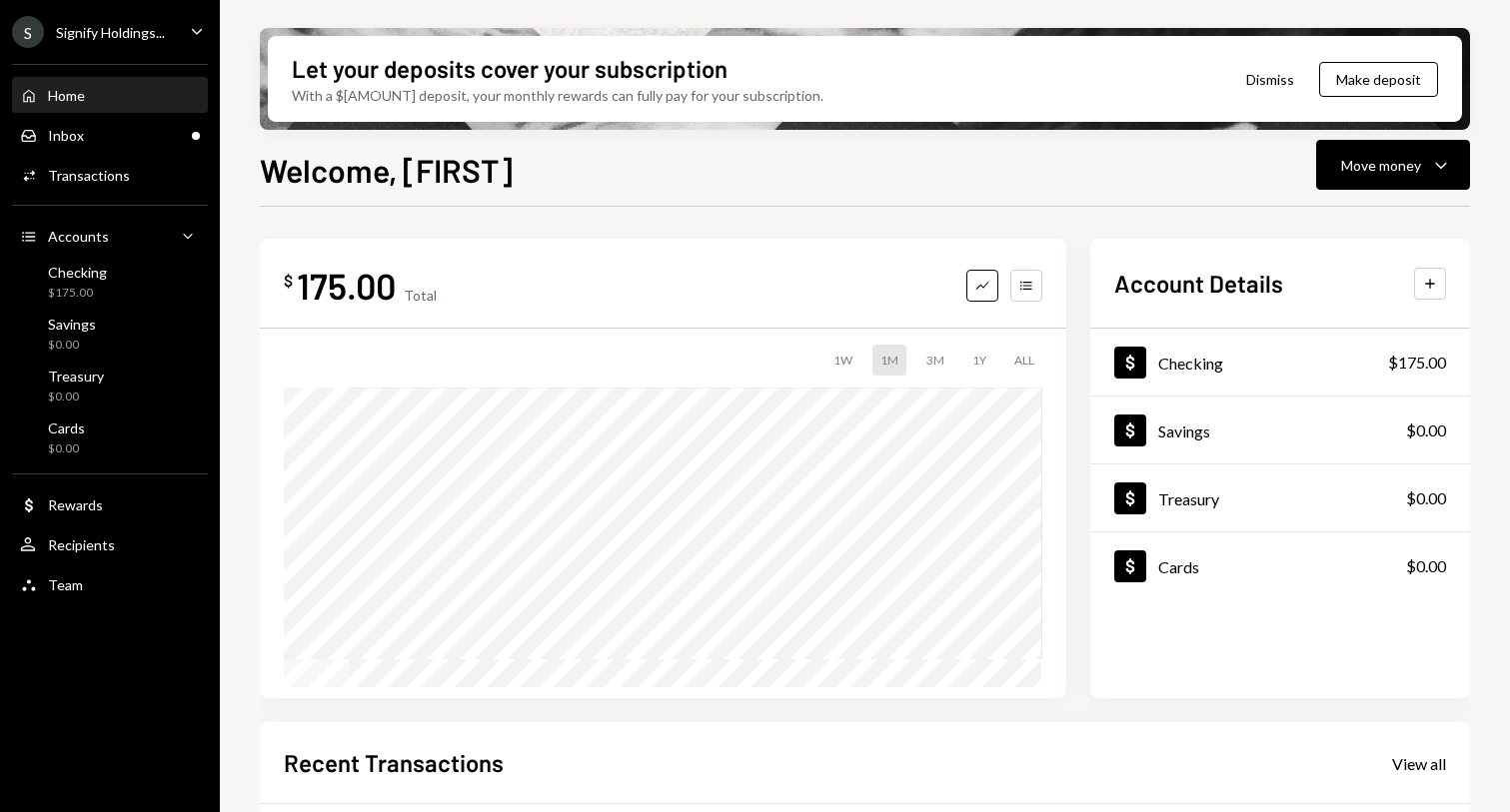 click on "Dismiss" at bounding box center (1270, 79) 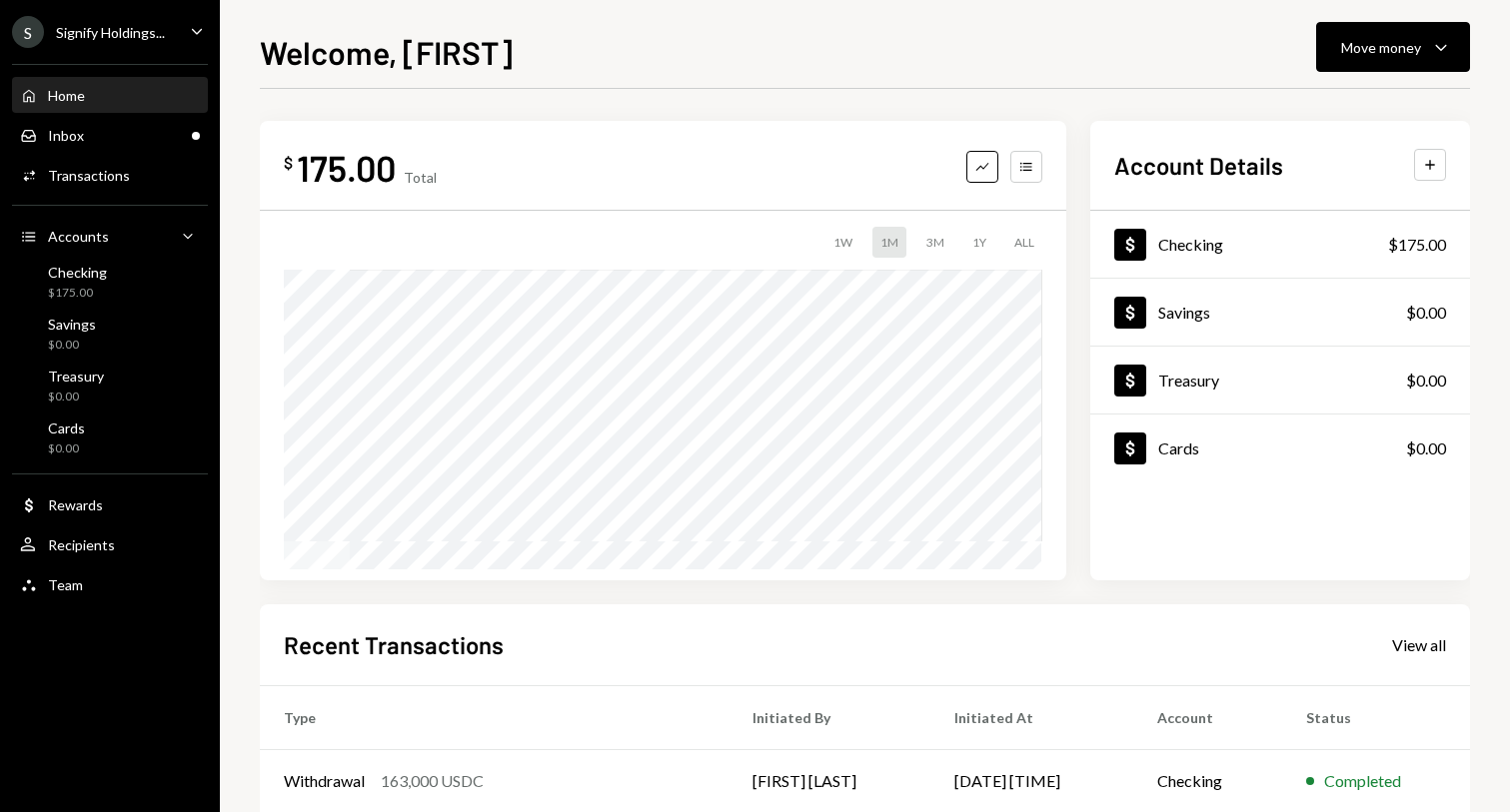 click on "Welcome, Charles Move money Caret Down $ 175.00 Total Graph Accounts 1W 1M 3M 1Y ALL Account Details Plus Dollar Checking $175.00 Dollar Savings $0.00 Dollar Treasury $0.00 Dollar Cards $0.00 Recent Transactions View all Type Initiated By Initiated At Account Status Withdrawal 163,000  USDC Farooq Malik 06/30/25 1:43 PM Checking Completed Deposit 163,000  USDC 0xA9D1...1d3E43 Copy 06/30/25 1:24 PM Checking Completed Billing Drawdown Withdrawal 250  DKUSD Dakota System 06/30/25 1:10 PM Checking Completed Stablecoin Conversion $163,000.00 Farooq Malik 06/30/25 1:06 PM Checking Completed Deposit 163,425  DKUSD 0xAE51...007200 Copy 06/30/25 12:56 PM Checking Completed" at bounding box center [864, 419] 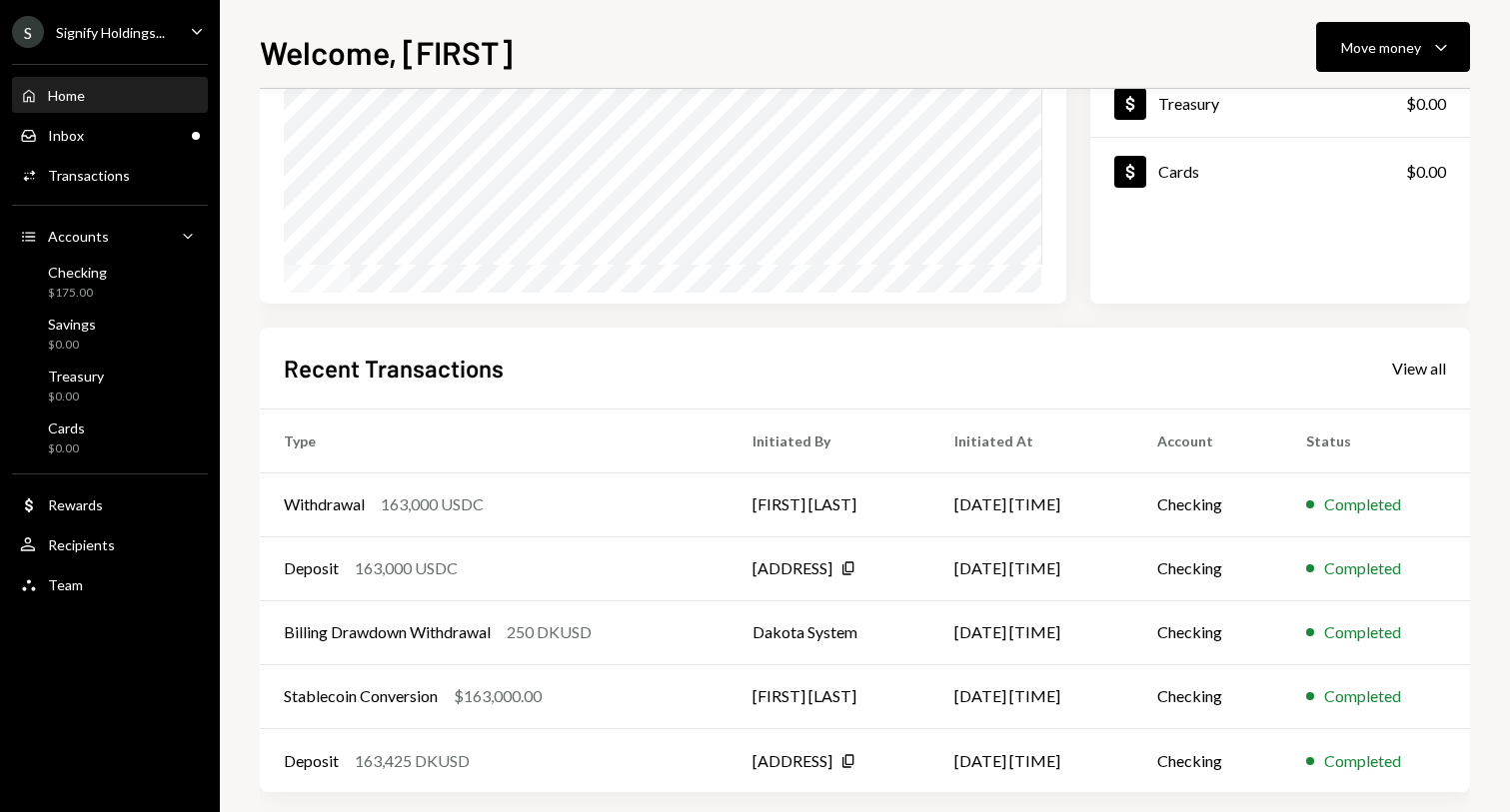 scroll, scrollTop: 276, scrollLeft: 0, axis: vertical 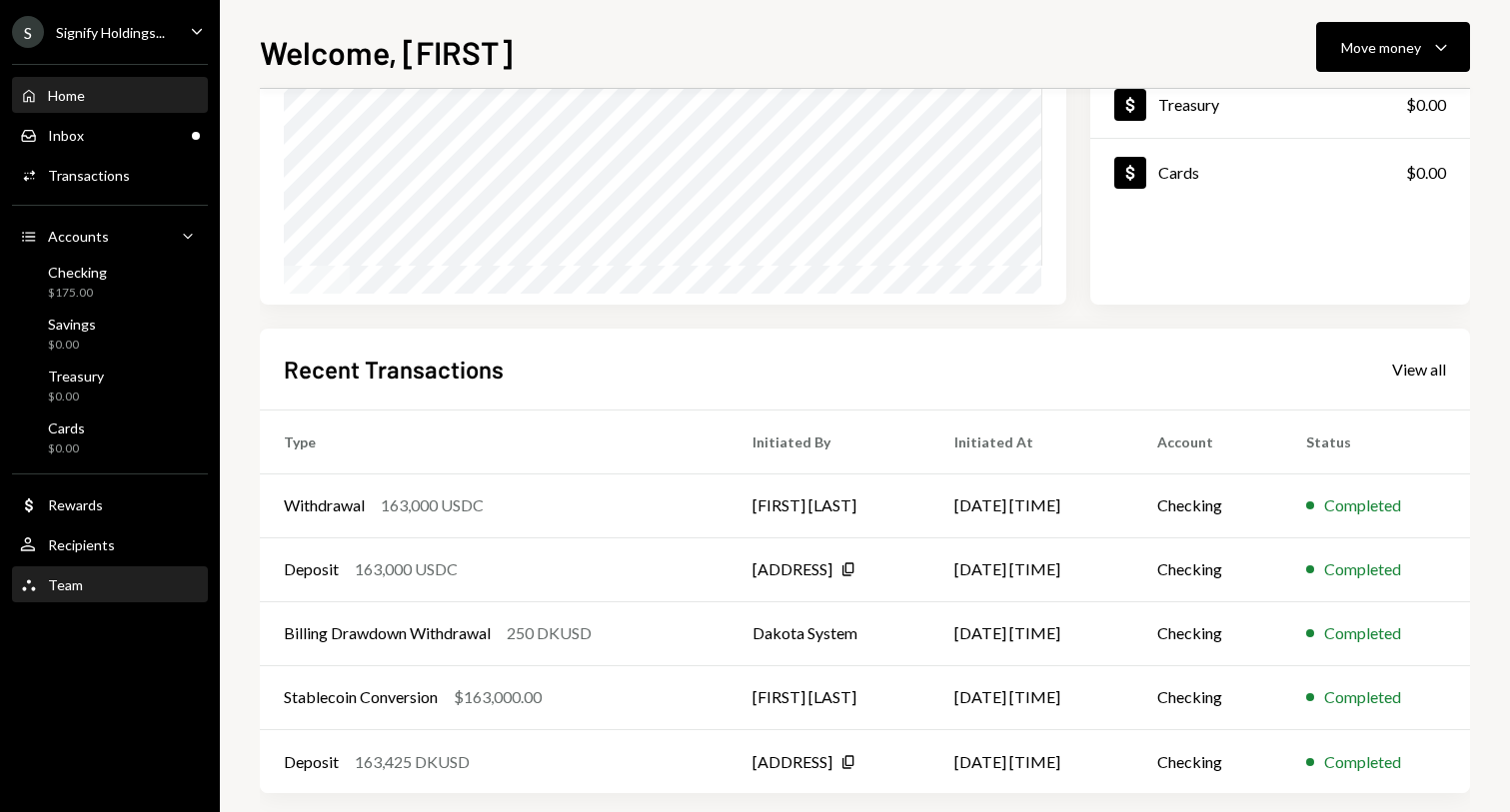 click on "Team Team" at bounding box center (110, 585) 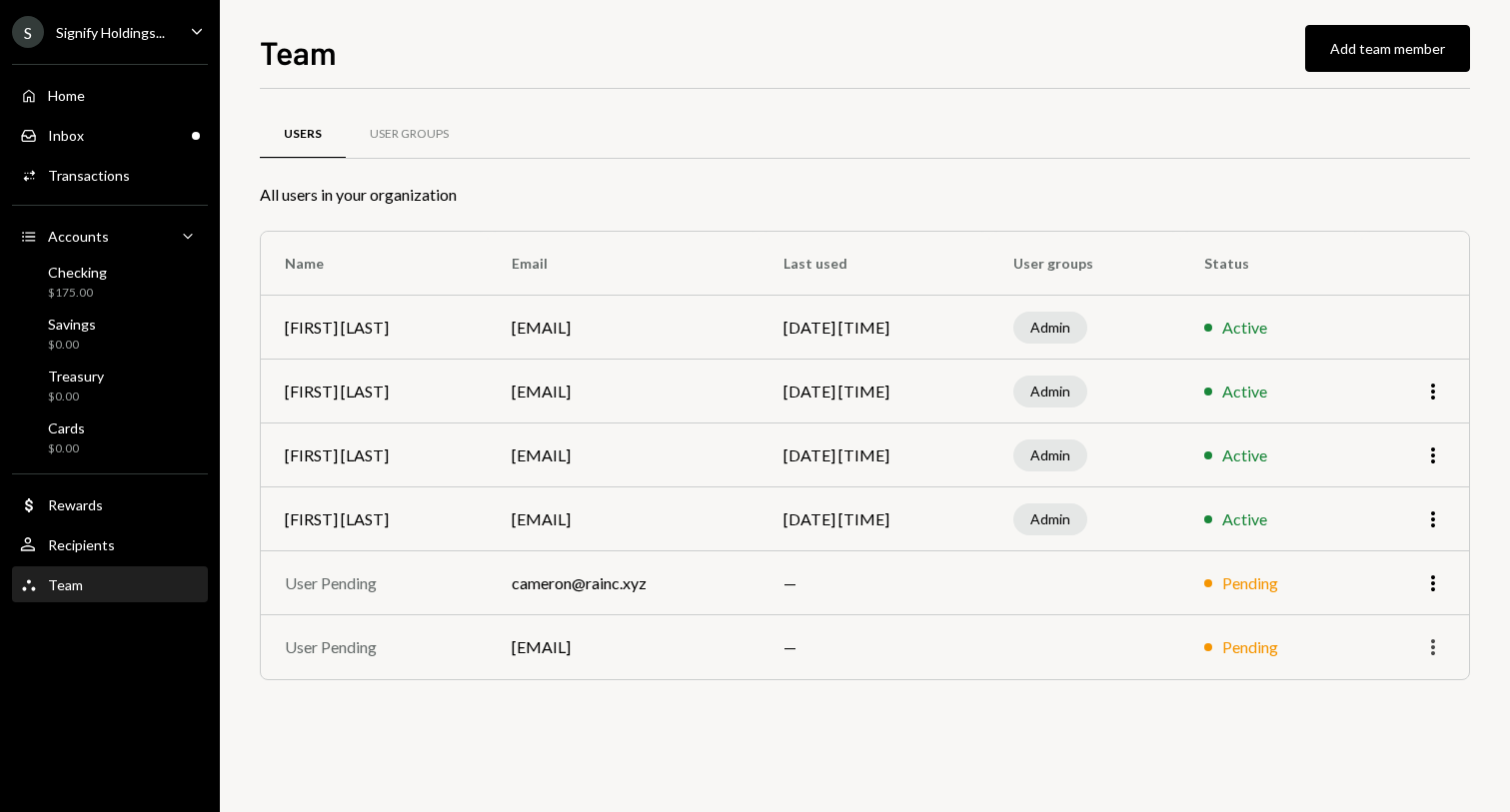 click on "More" at bounding box center (1433, 392) 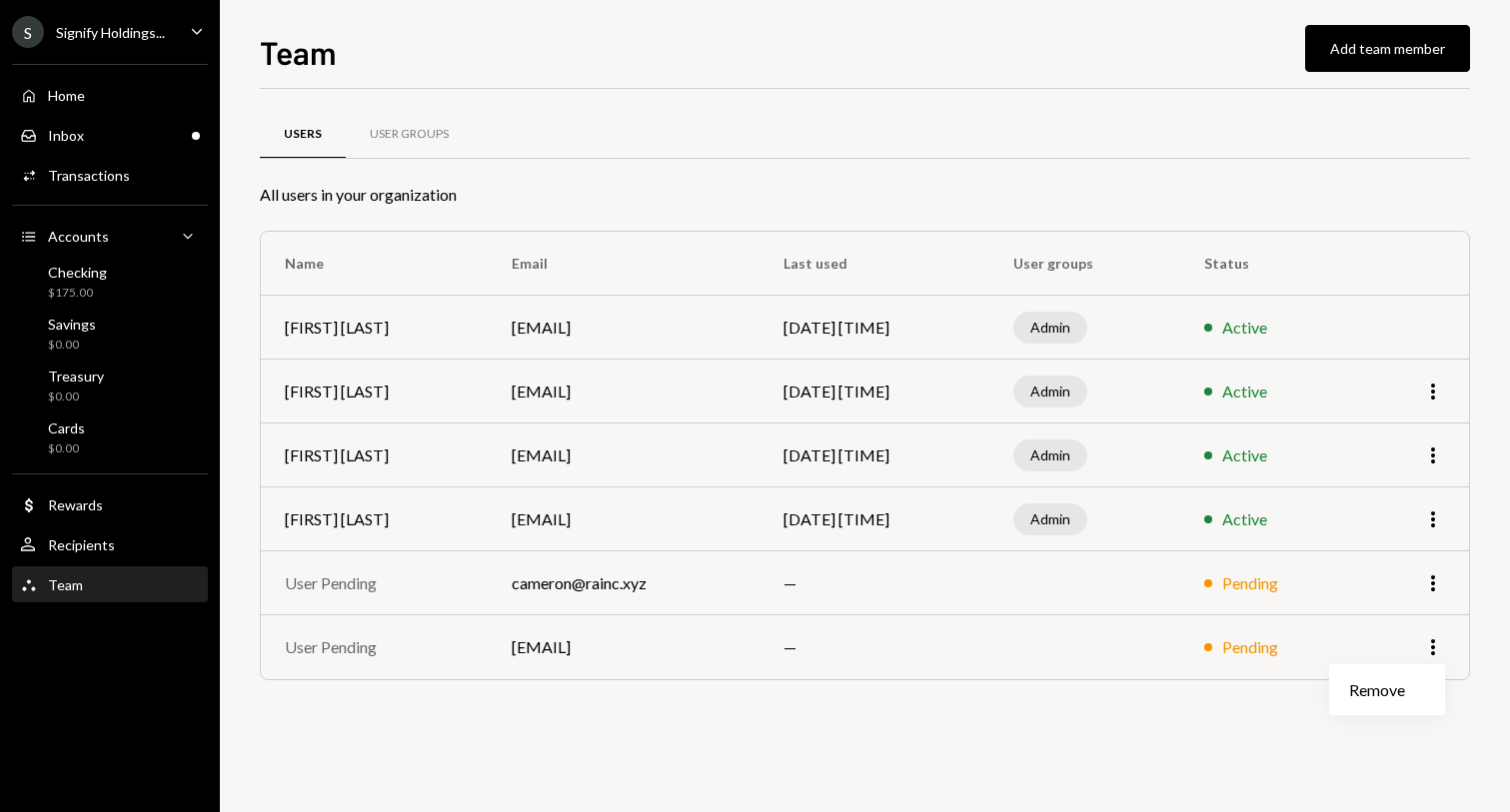 click on "charles@raincards.xyz" at bounding box center [624, 328] 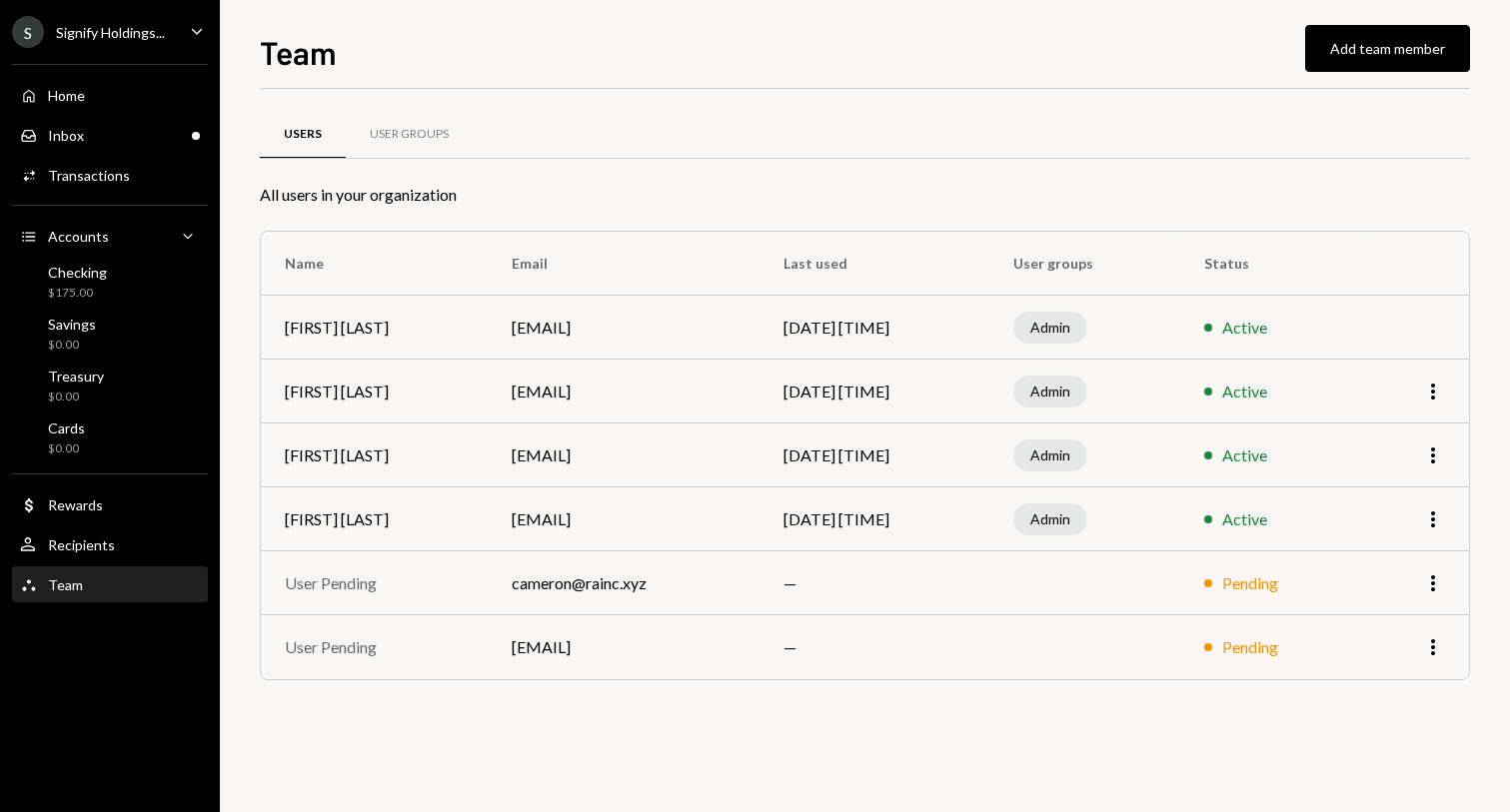click on "S Signify Holdings..." at bounding box center (88, 32) 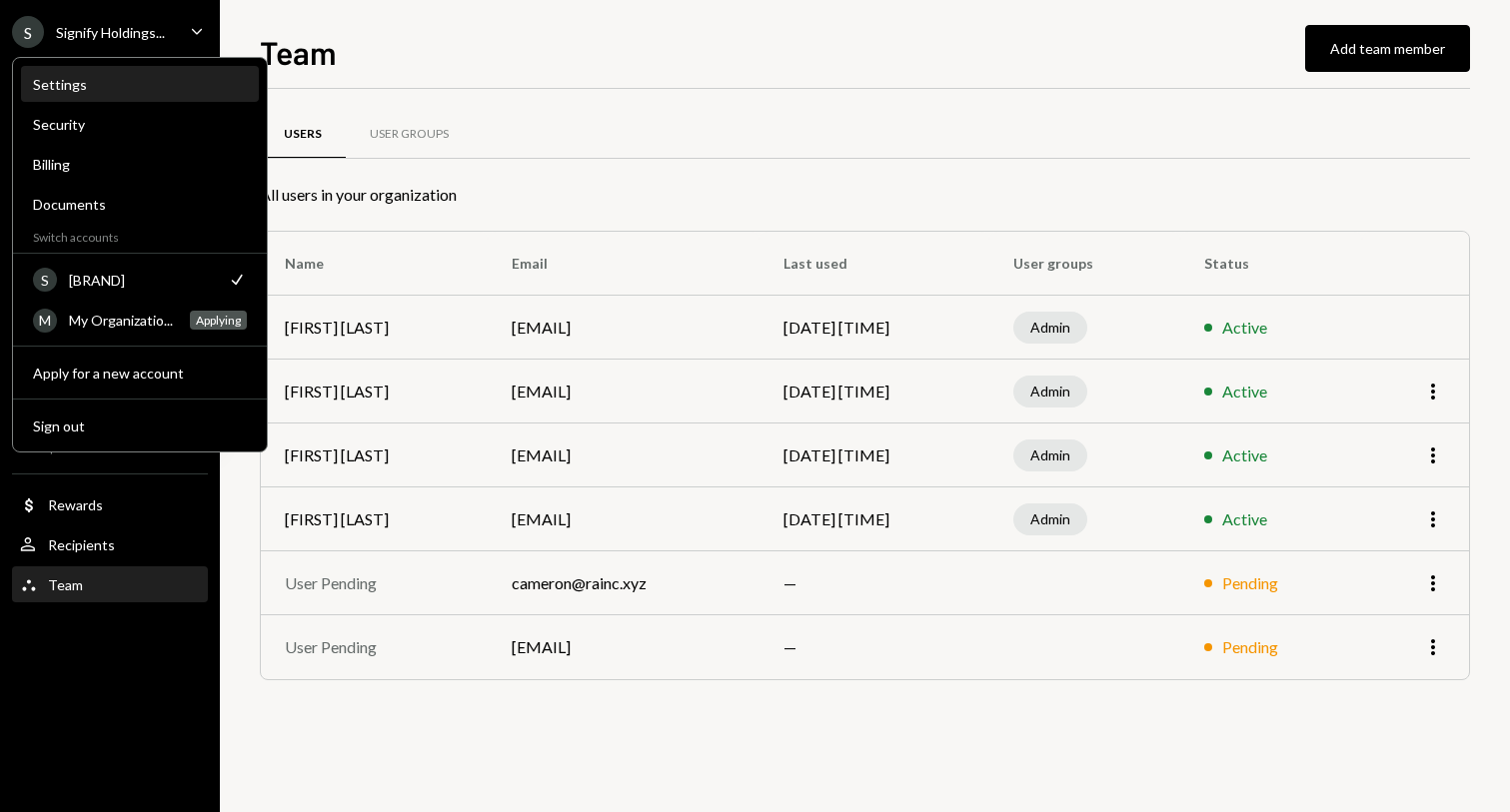 click on "Settings" at bounding box center (140, 85) 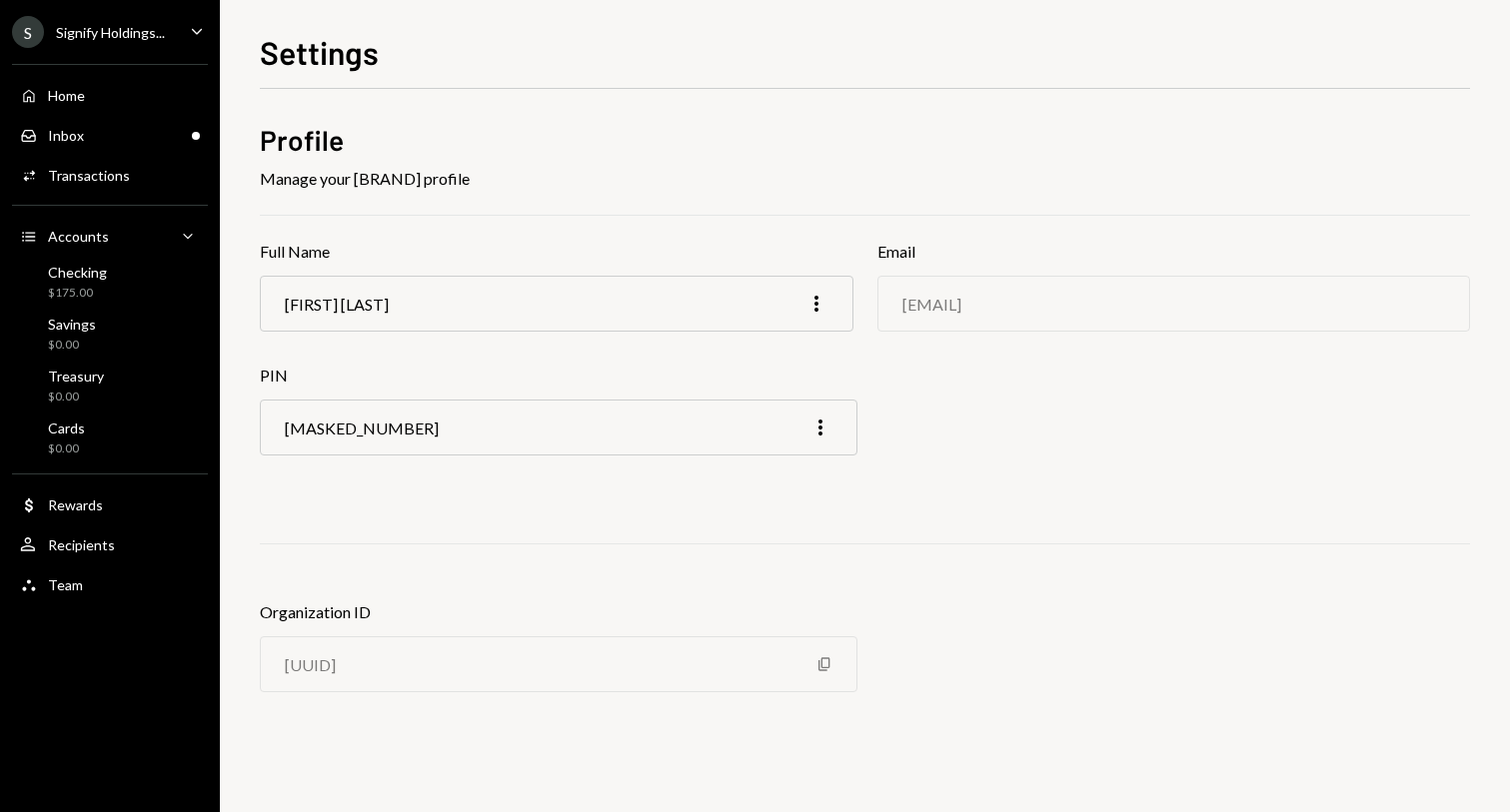 click on "charles@raincards.xyz" at bounding box center (931, 304) 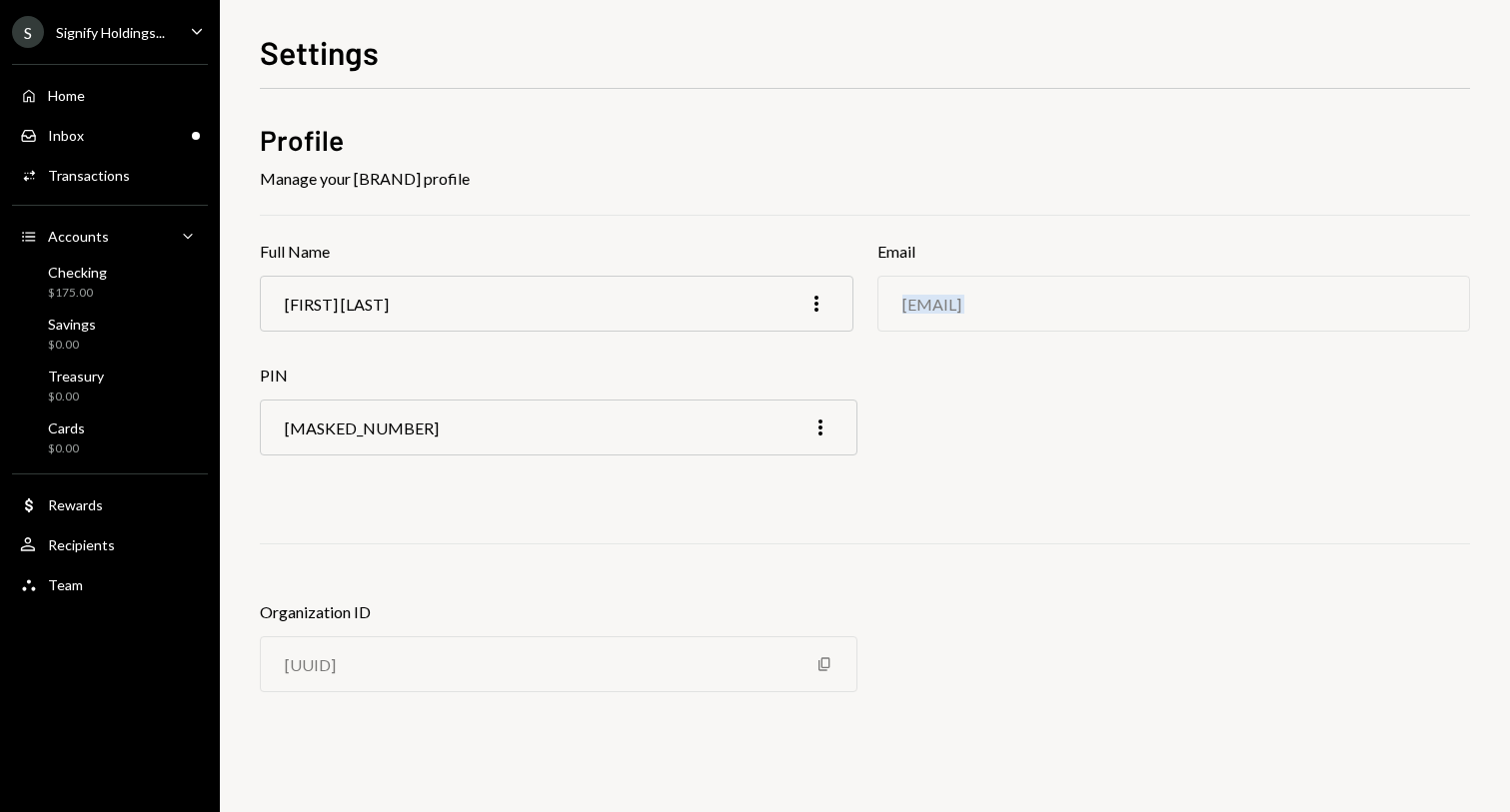 click on "charles@raincards.xyz" at bounding box center (931, 304) 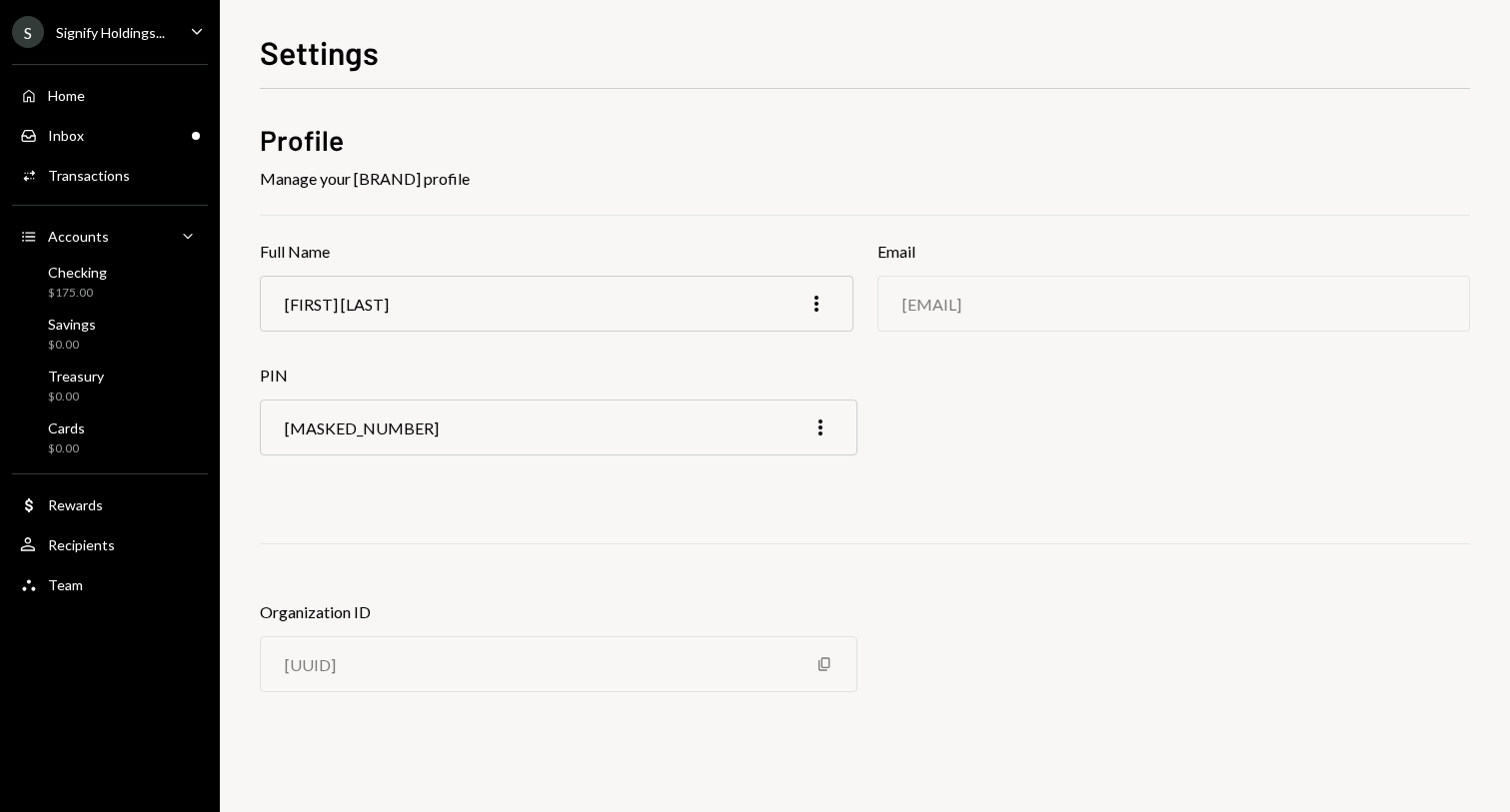 click on "Signify Holdings..." at bounding box center (110, 32) 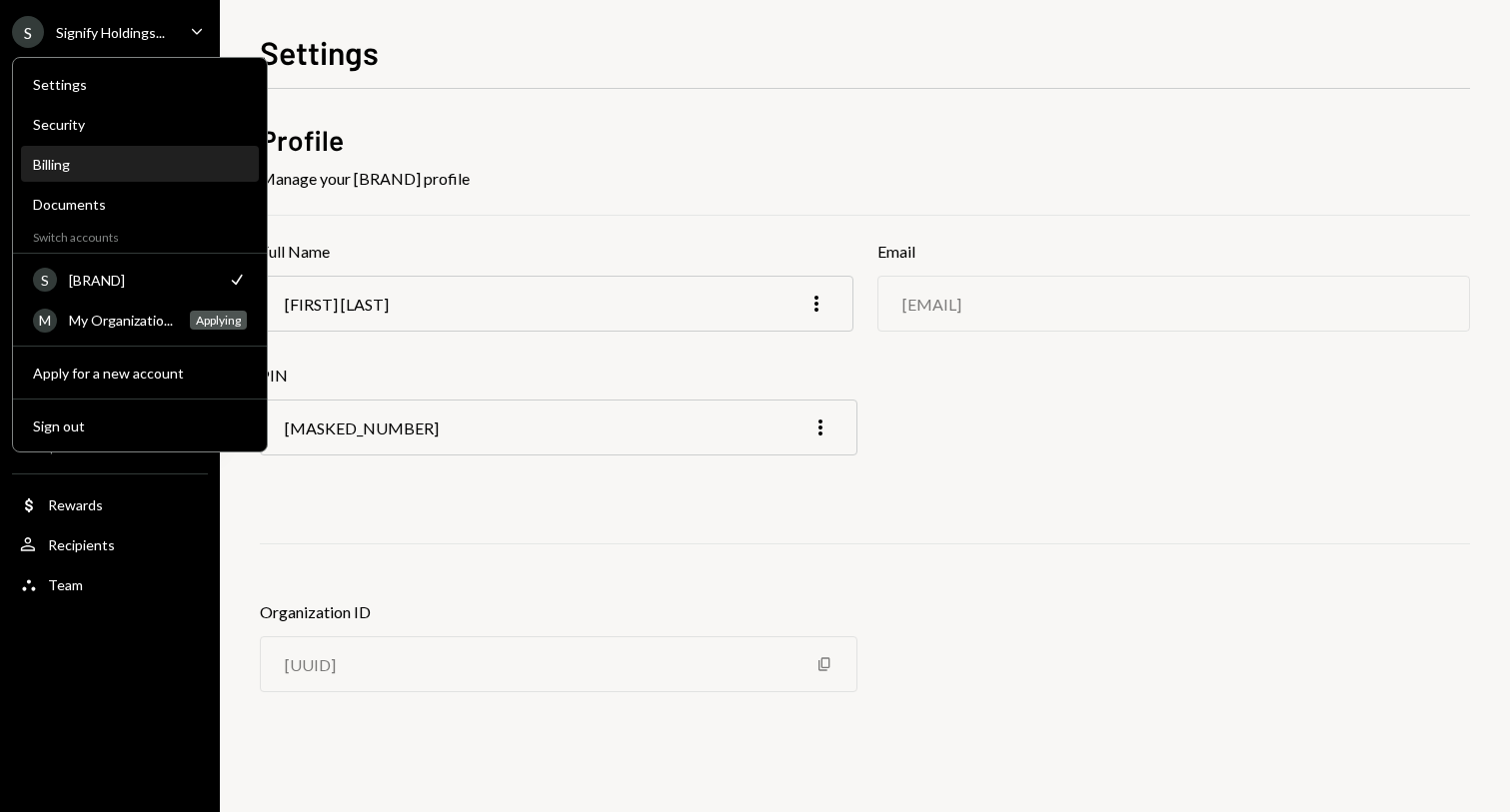 click on "Billing" at bounding box center (140, 164) 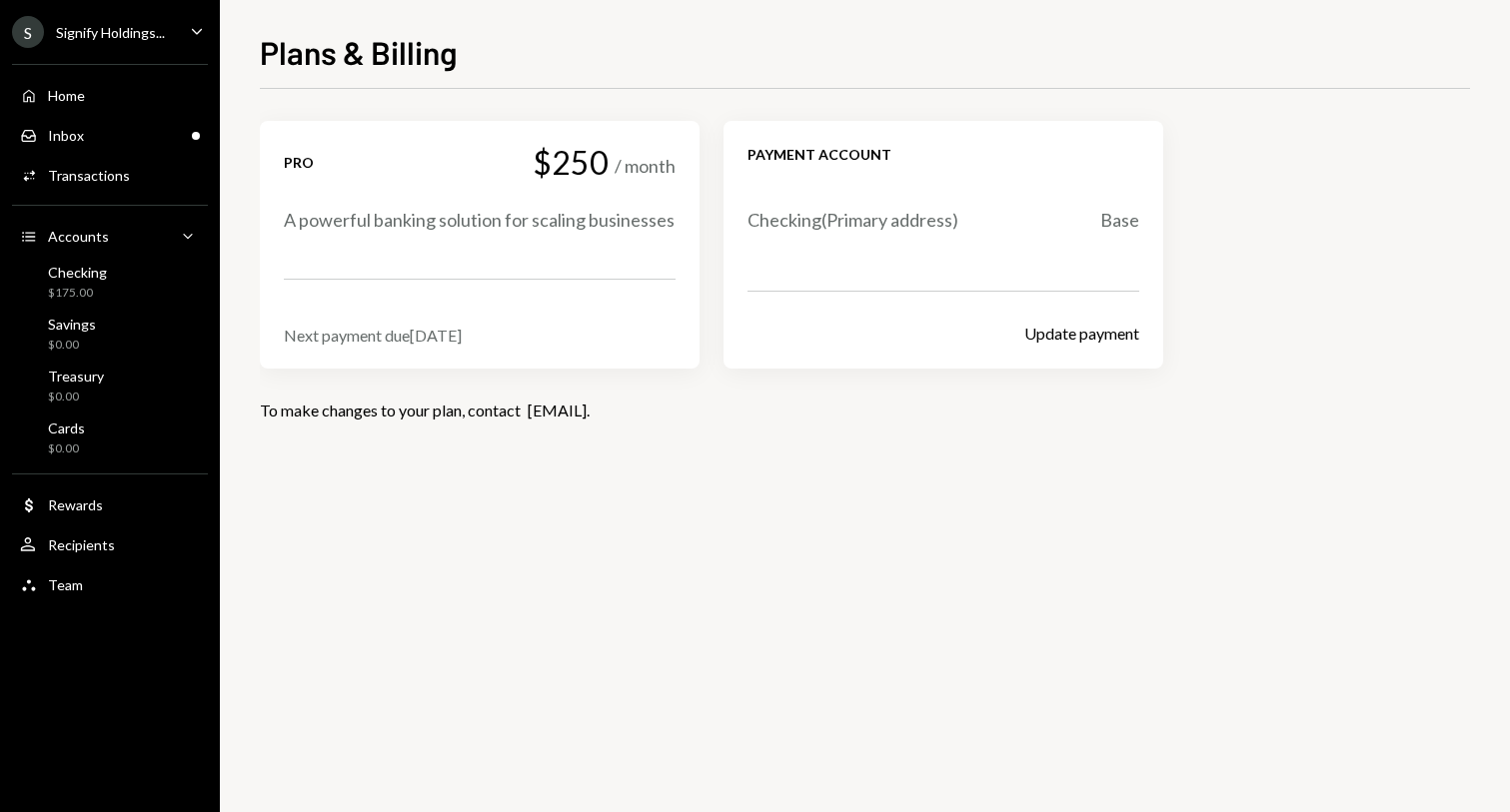 click on "Next payment due  Jun 28, 2025" at bounding box center (480, 335) 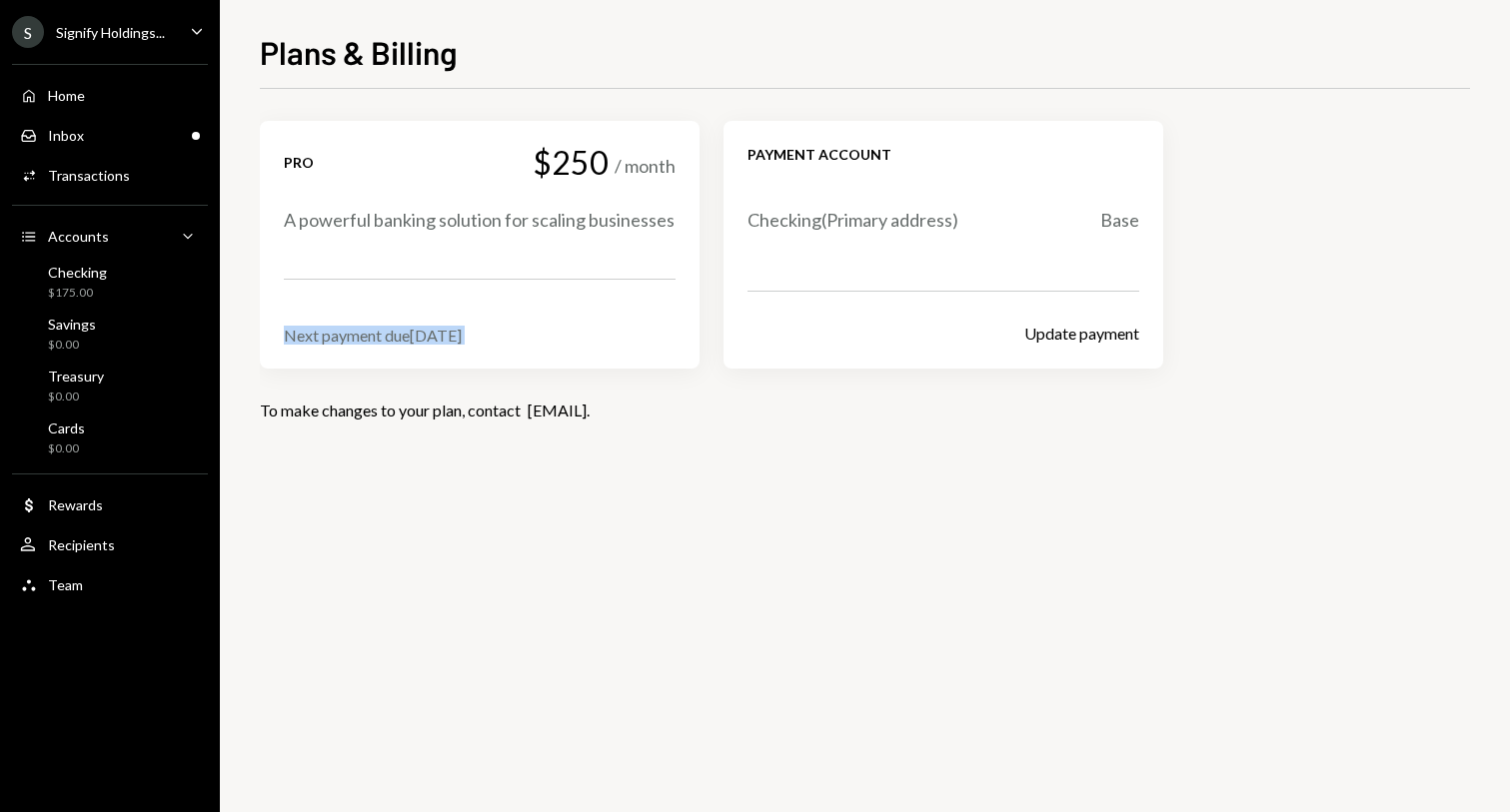 click on "Next payment due  Jun 28, 2025" at bounding box center (480, 335) 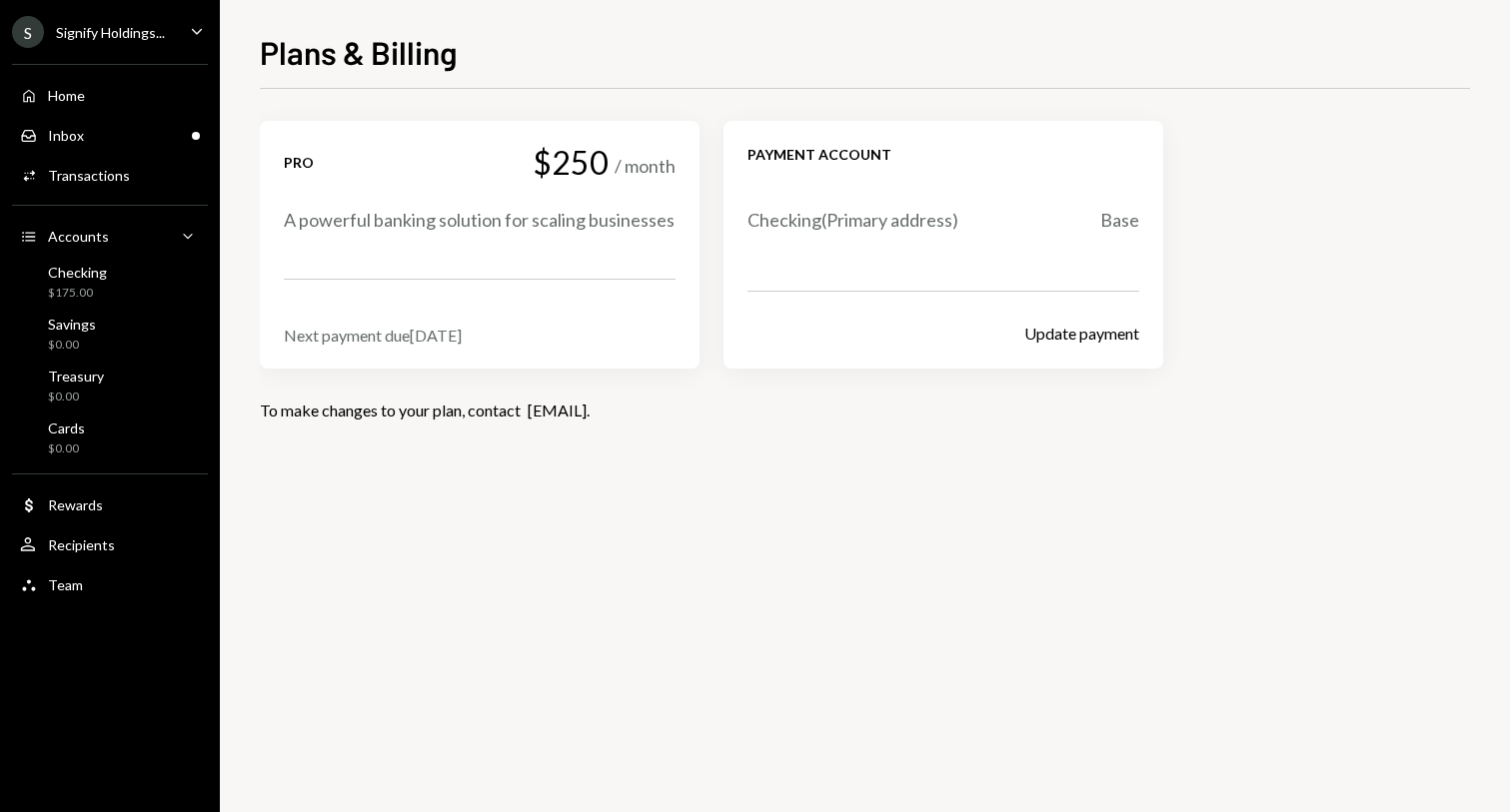 click on "Base" at bounding box center (1119, 220) 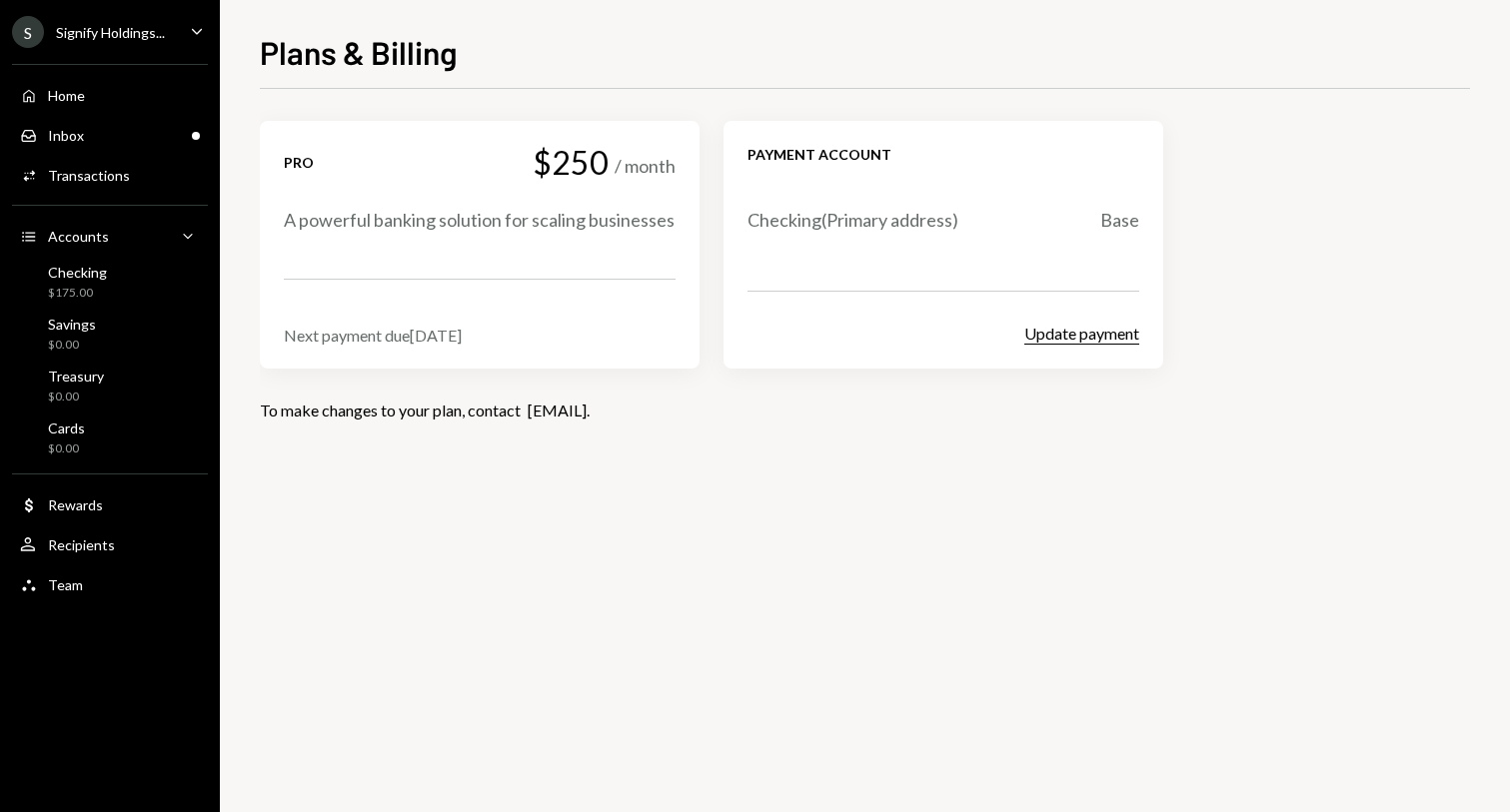 click on "Update payment" at bounding box center (1081, 334) 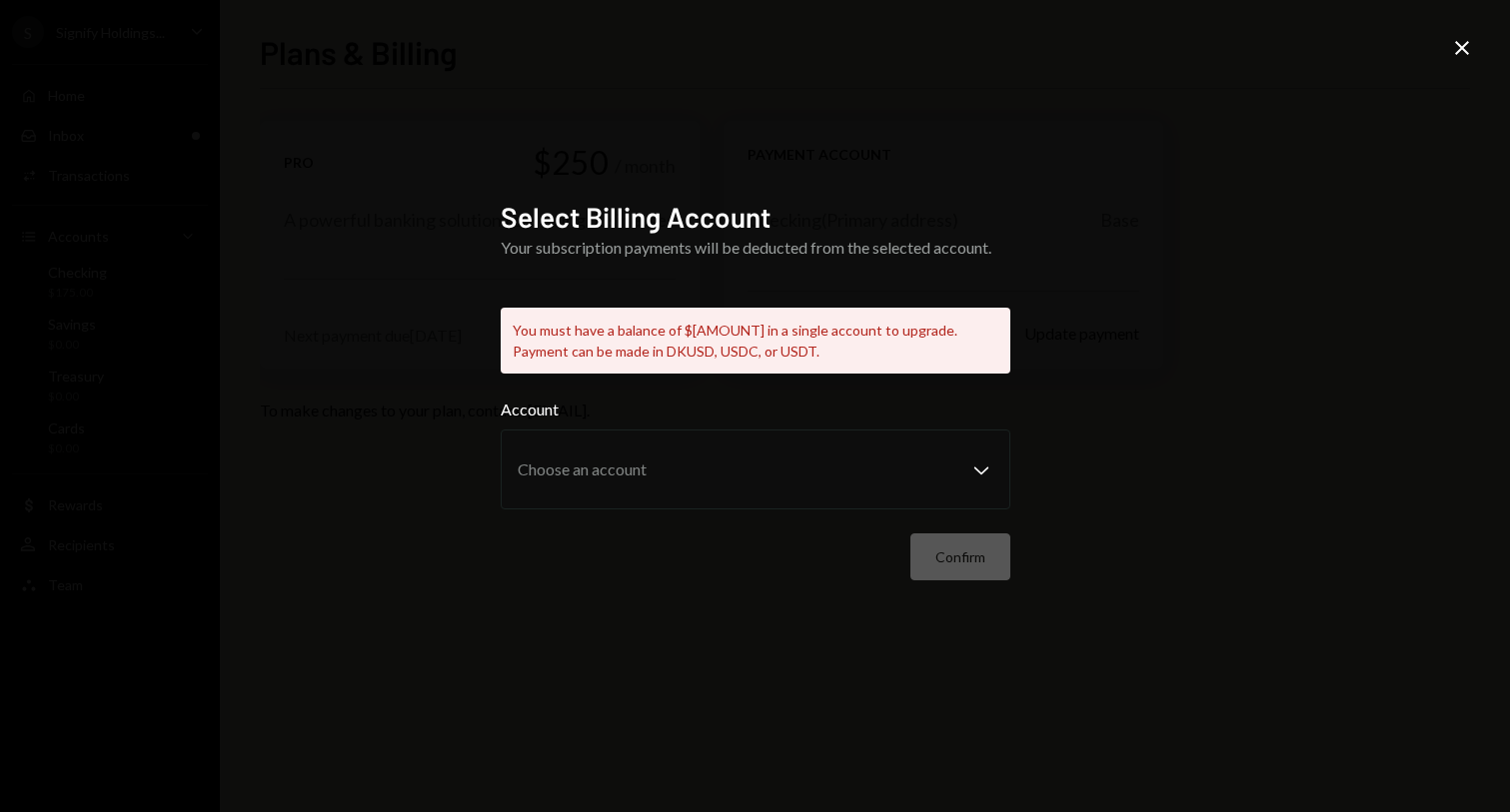 click on "Close" at bounding box center [1462, 48] 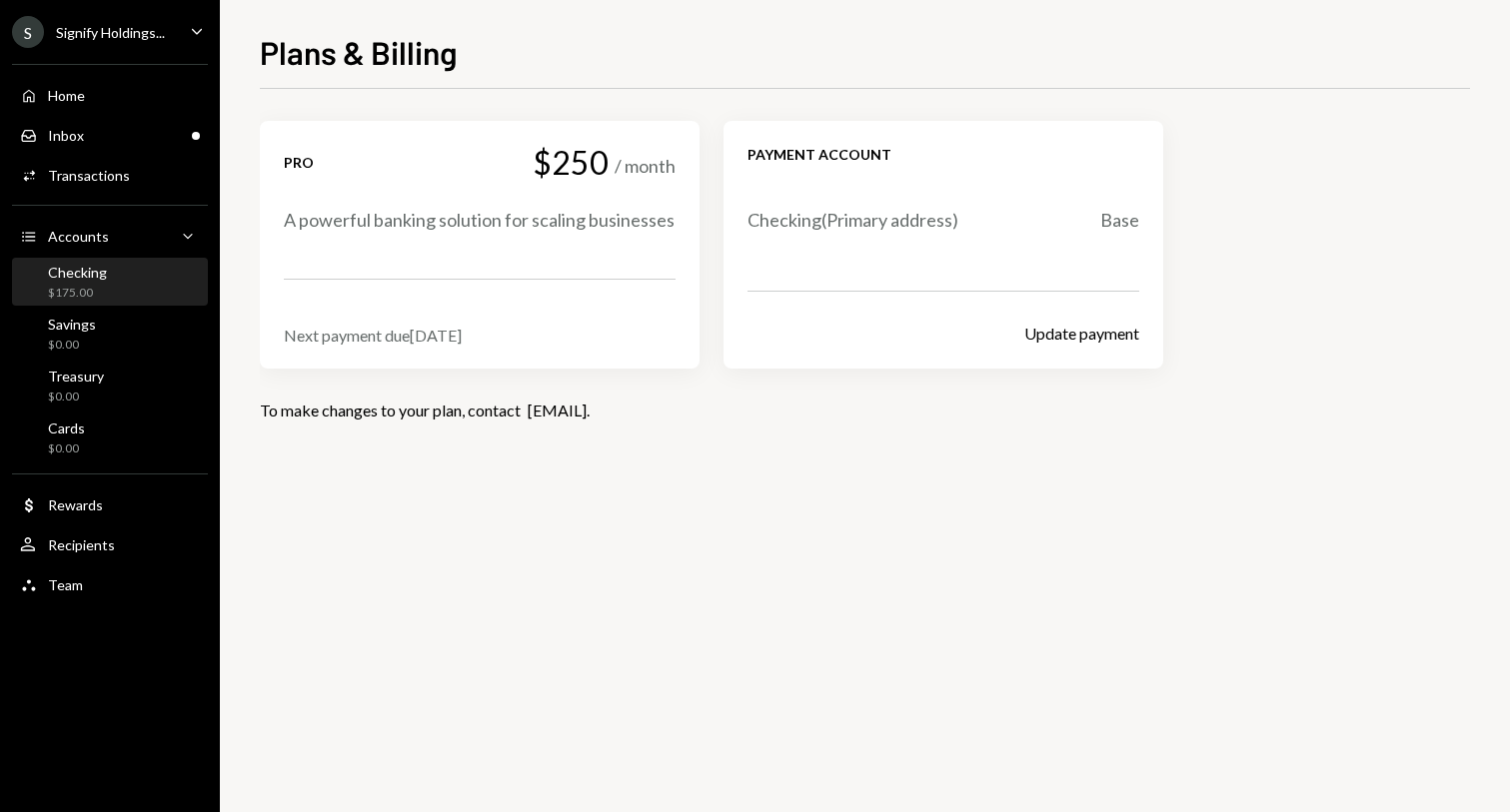 click on "Checking" at bounding box center [77, 272] 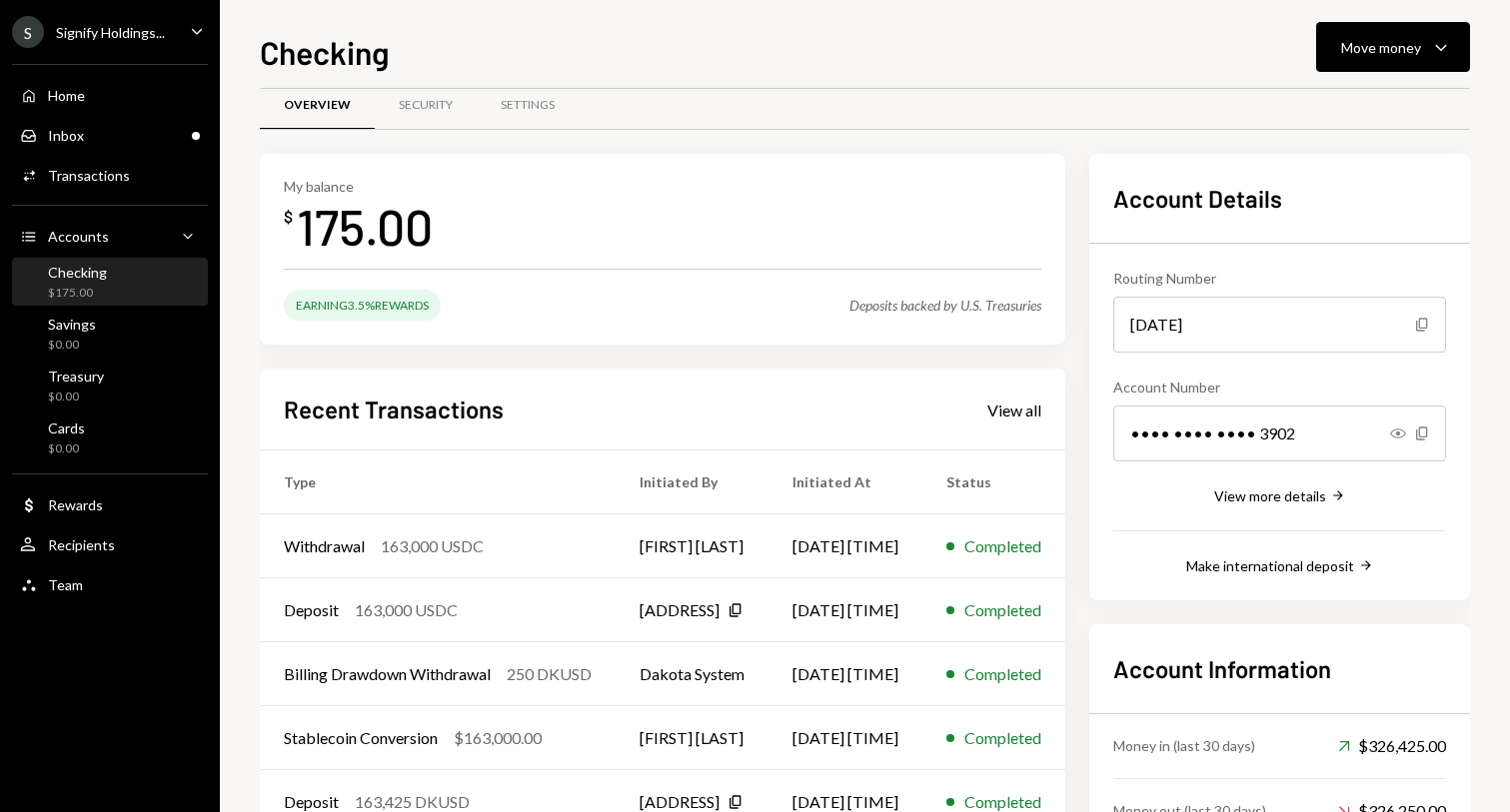 scroll, scrollTop: 0, scrollLeft: 0, axis: both 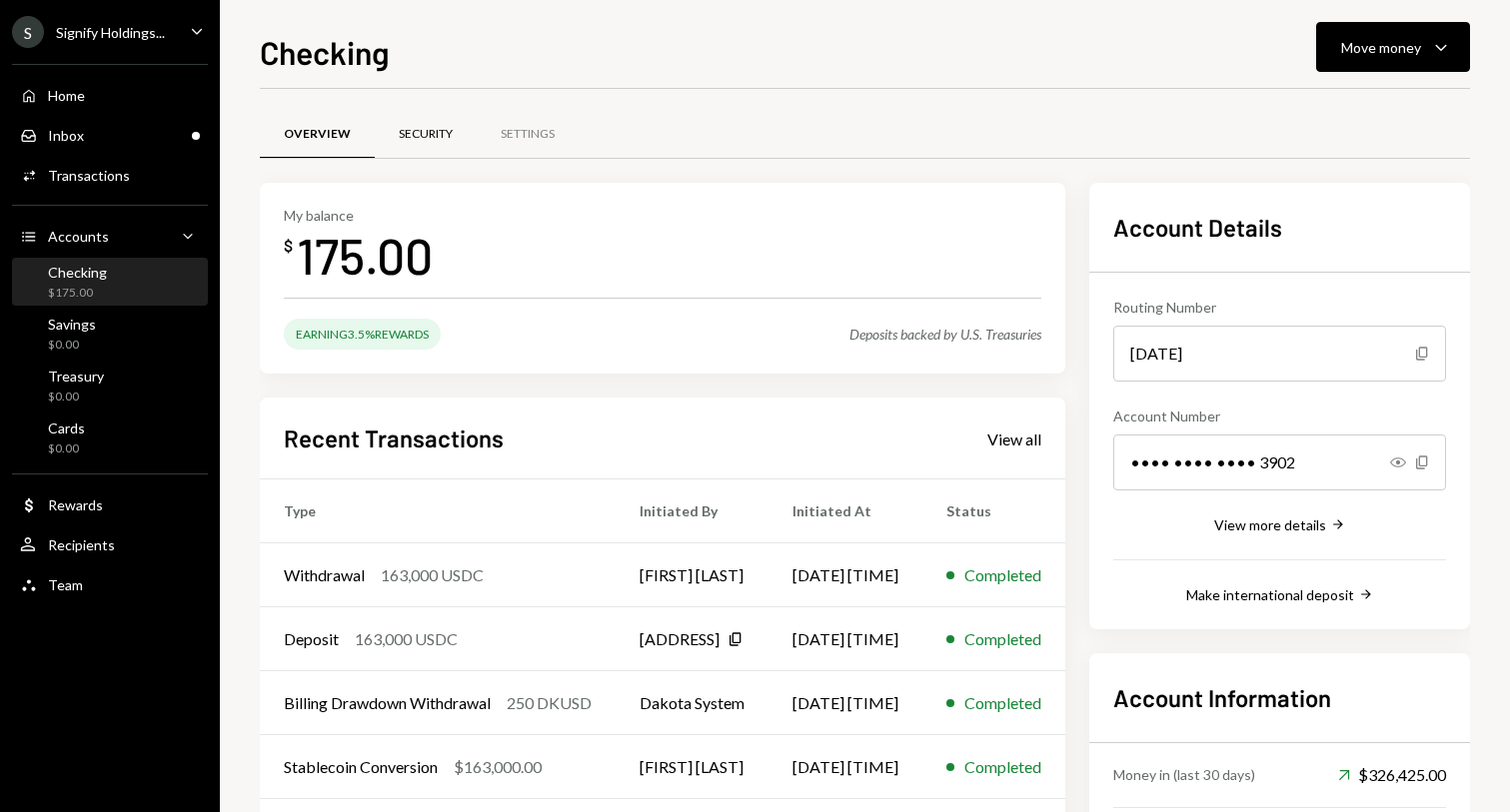 click on "Security" at bounding box center [426, 134] 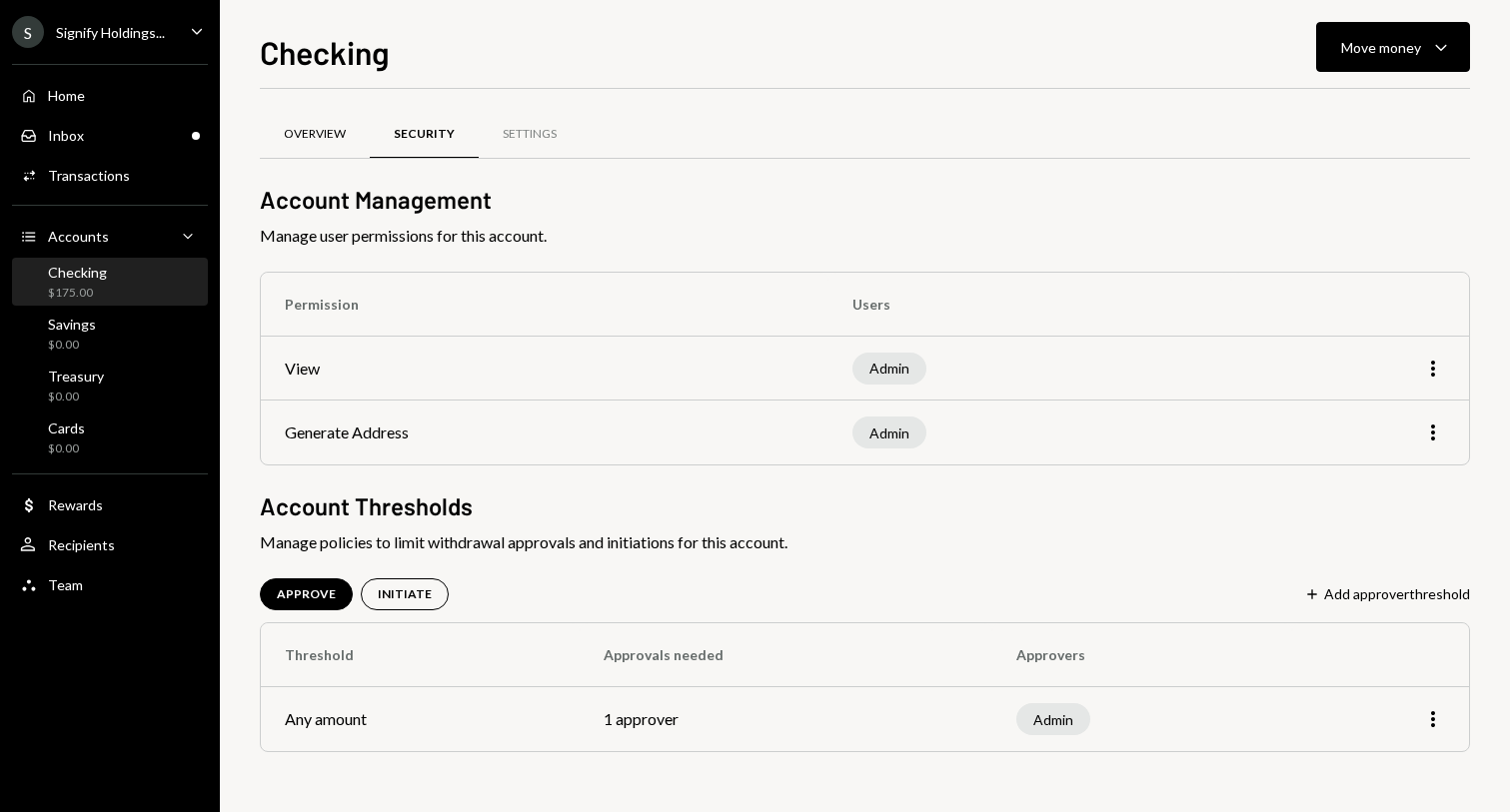 click on "Overview" at bounding box center (315, 135) 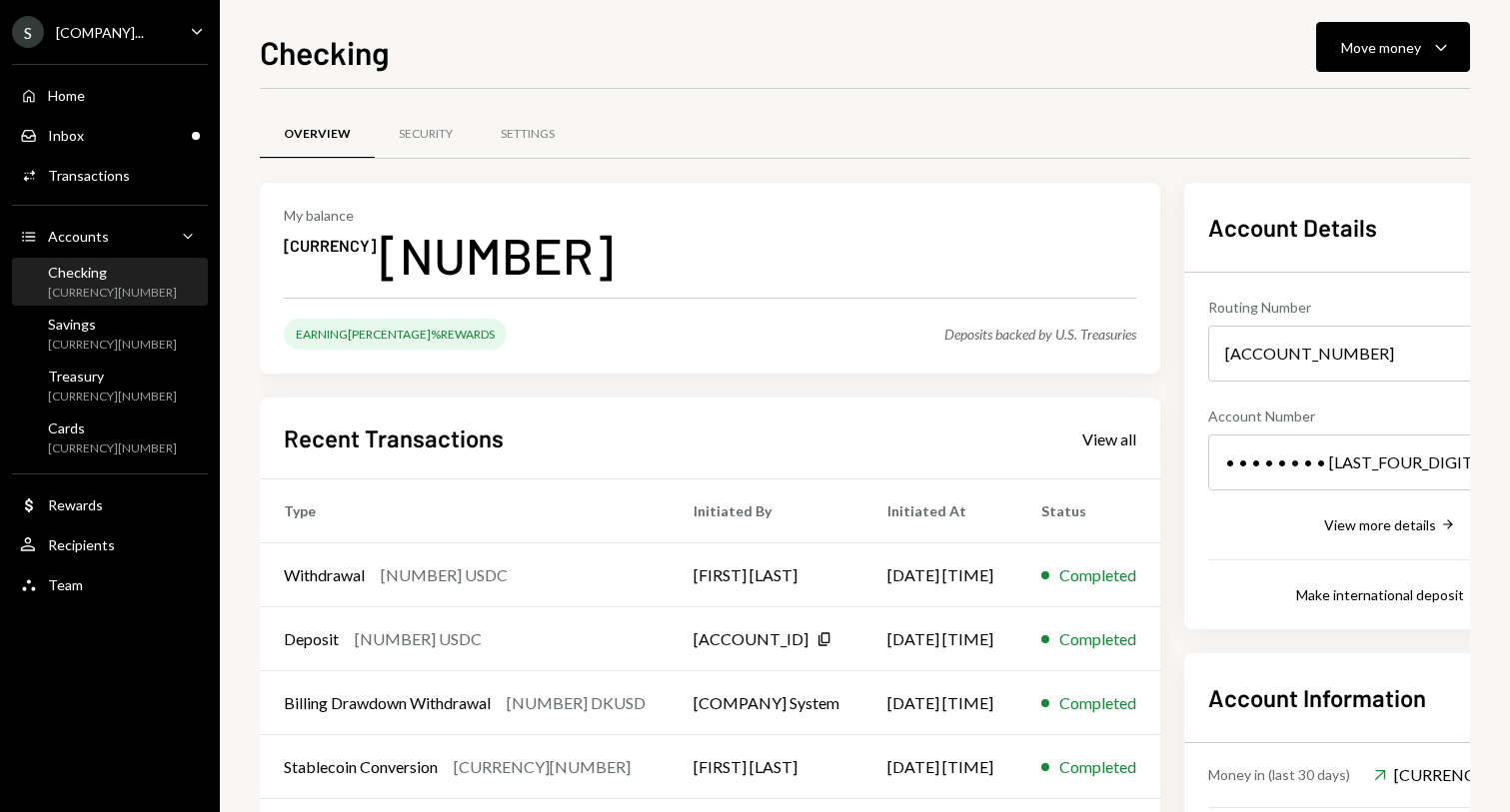 scroll, scrollTop: 0, scrollLeft: 0, axis: both 